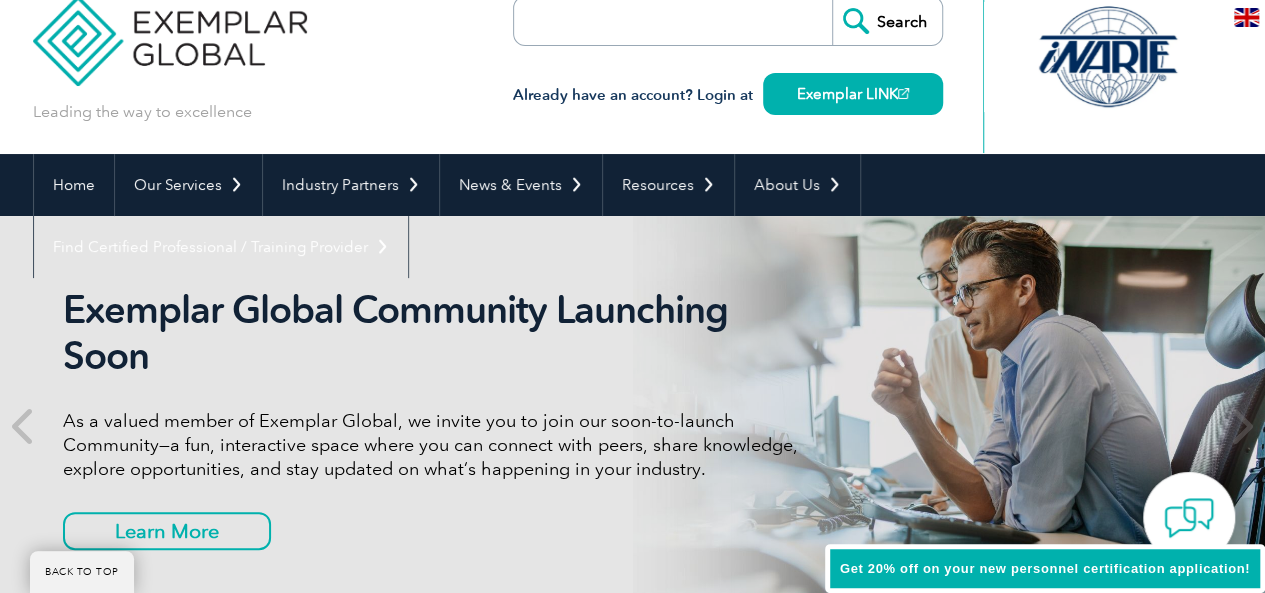 scroll, scrollTop: 0, scrollLeft: 0, axis: both 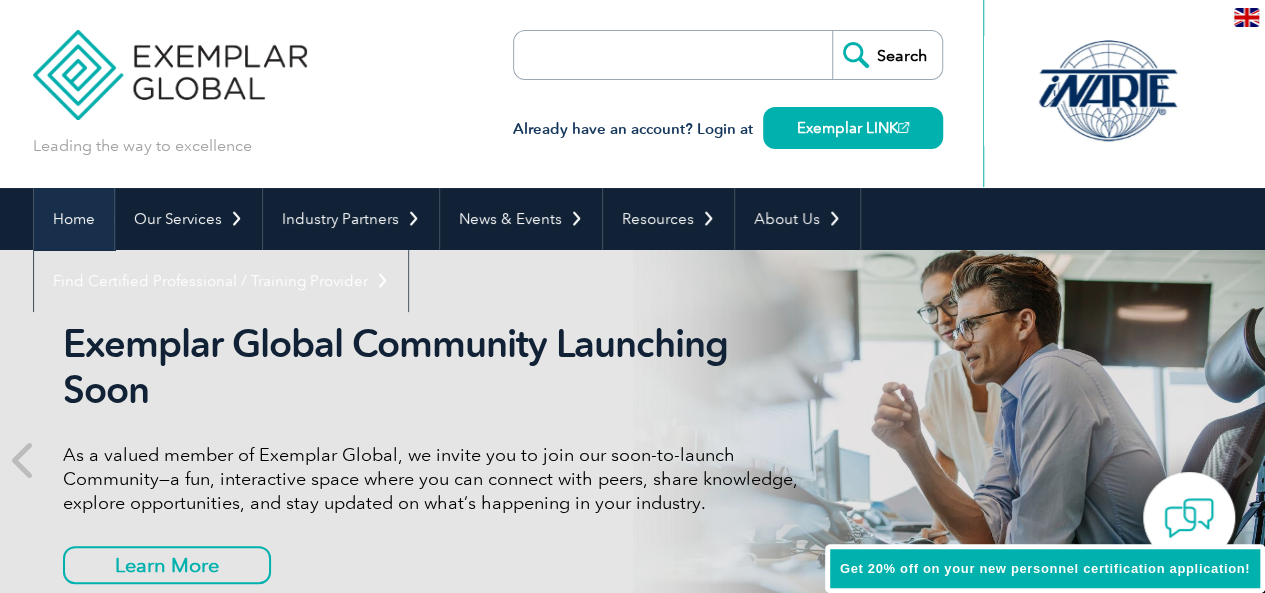 click on "Home" at bounding box center [74, 219] 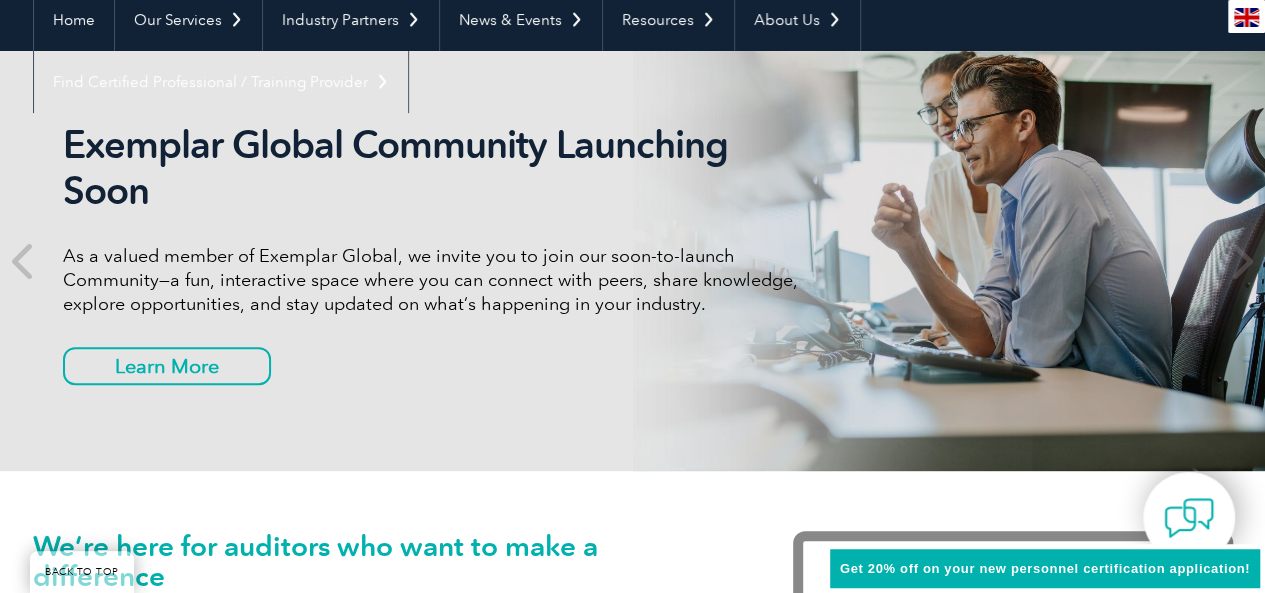 scroll, scrollTop: 200, scrollLeft: 0, axis: vertical 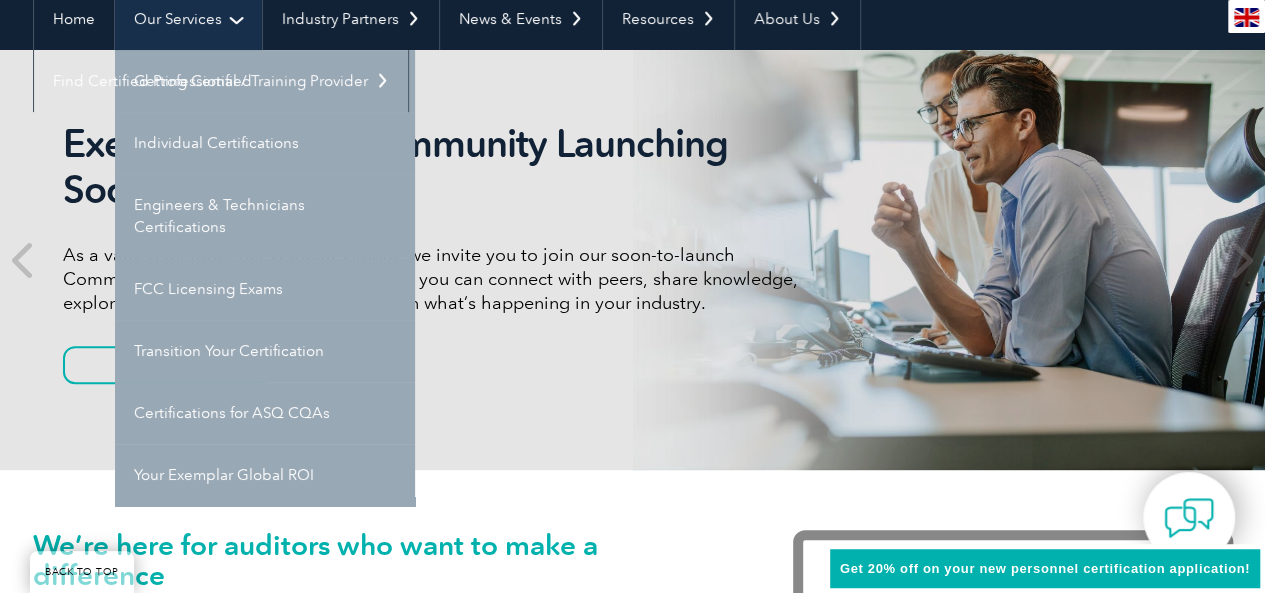 click on "Our Services" at bounding box center [188, 19] 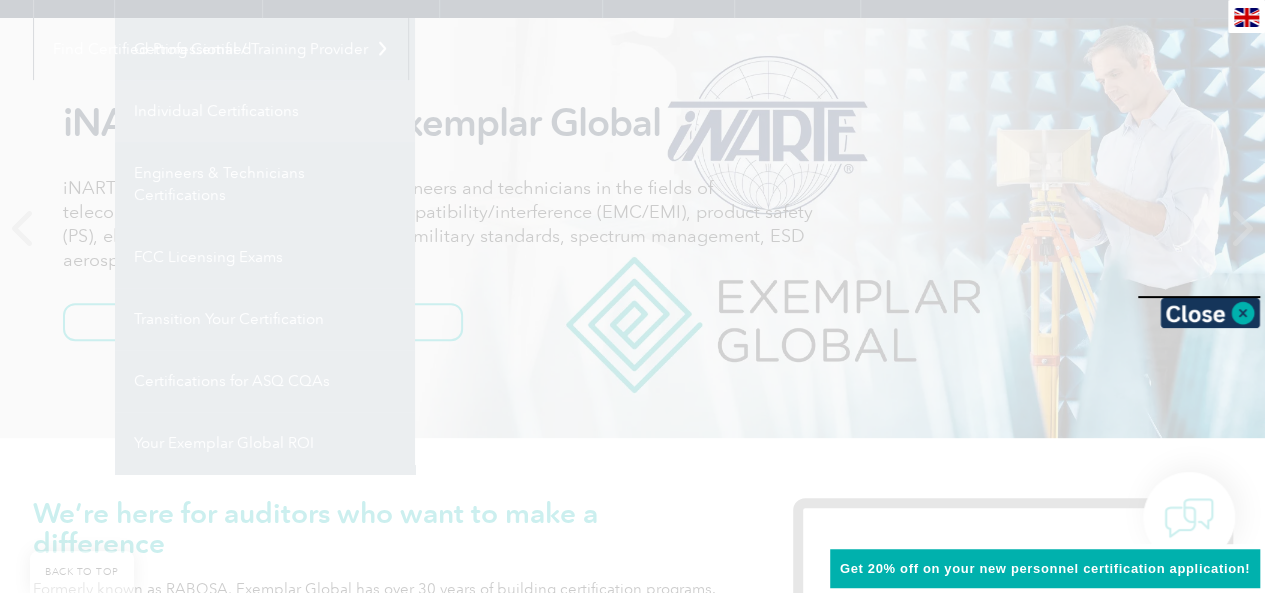 scroll, scrollTop: 200, scrollLeft: 0, axis: vertical 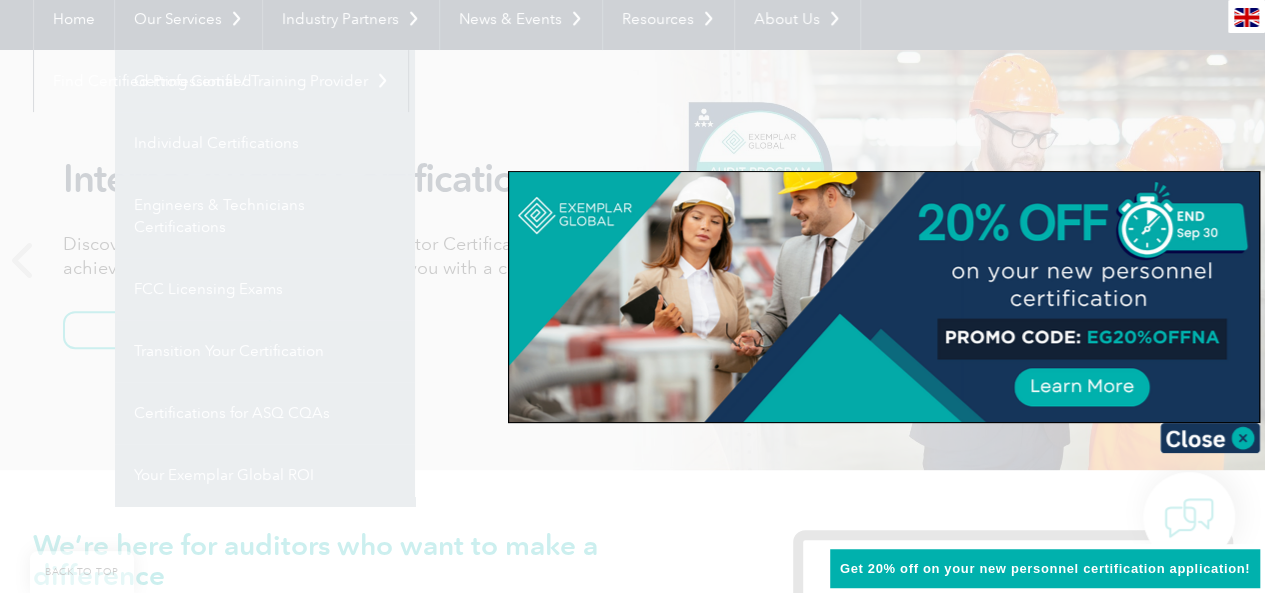 click at bounding box center (632, 296) 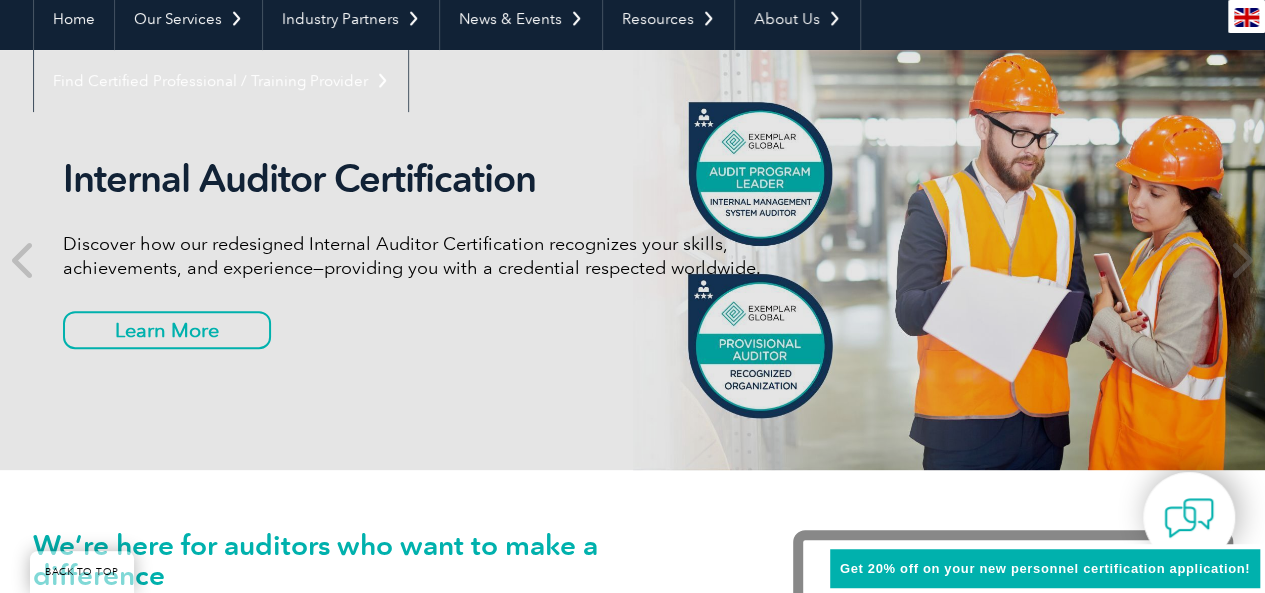 click on "Individual Certifications" at bounding box center (0, 0) 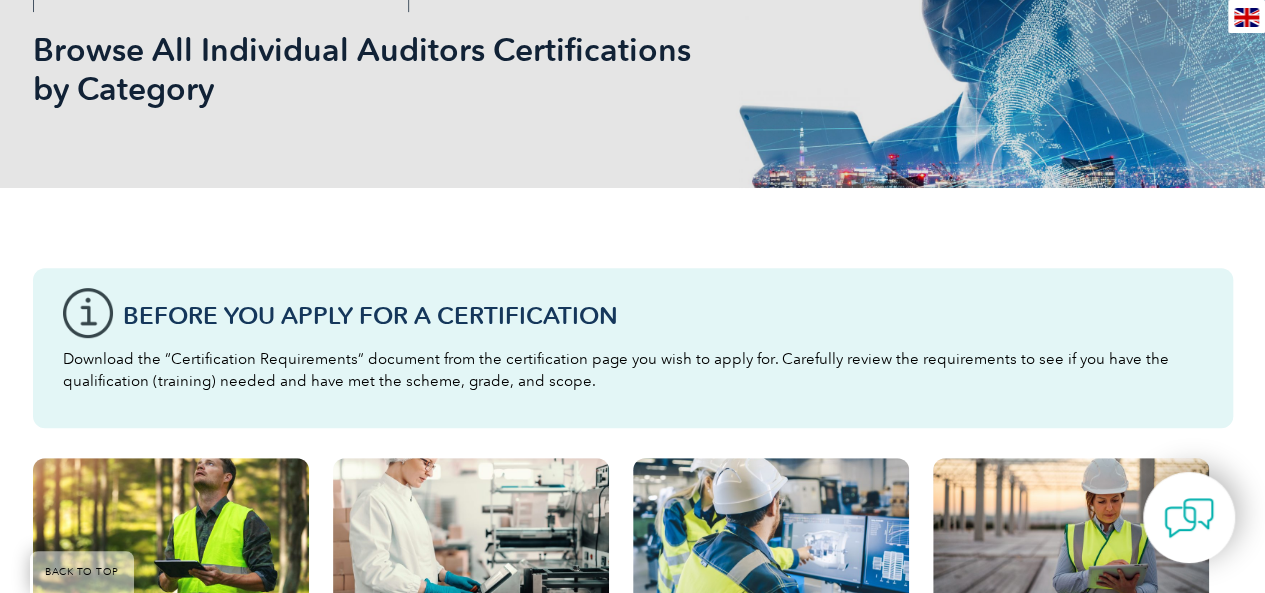 scroll, scrollTop: 0, scrollLeft: 0, axis: both 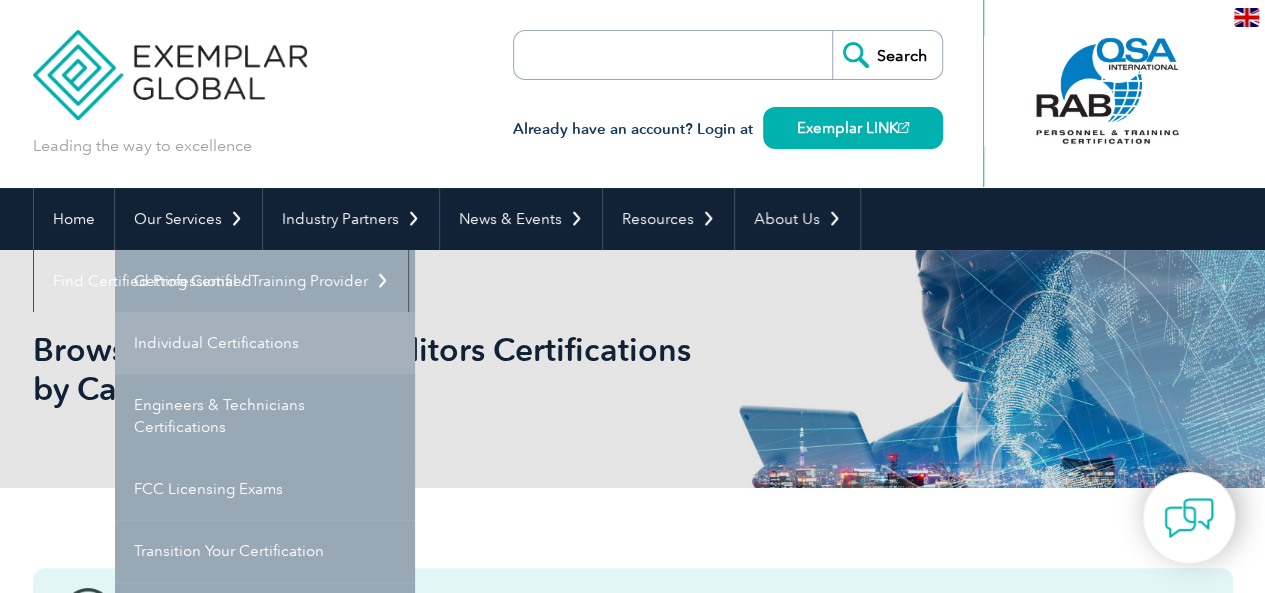 click on "Individual Certifications" at bounding box center (265, 343) 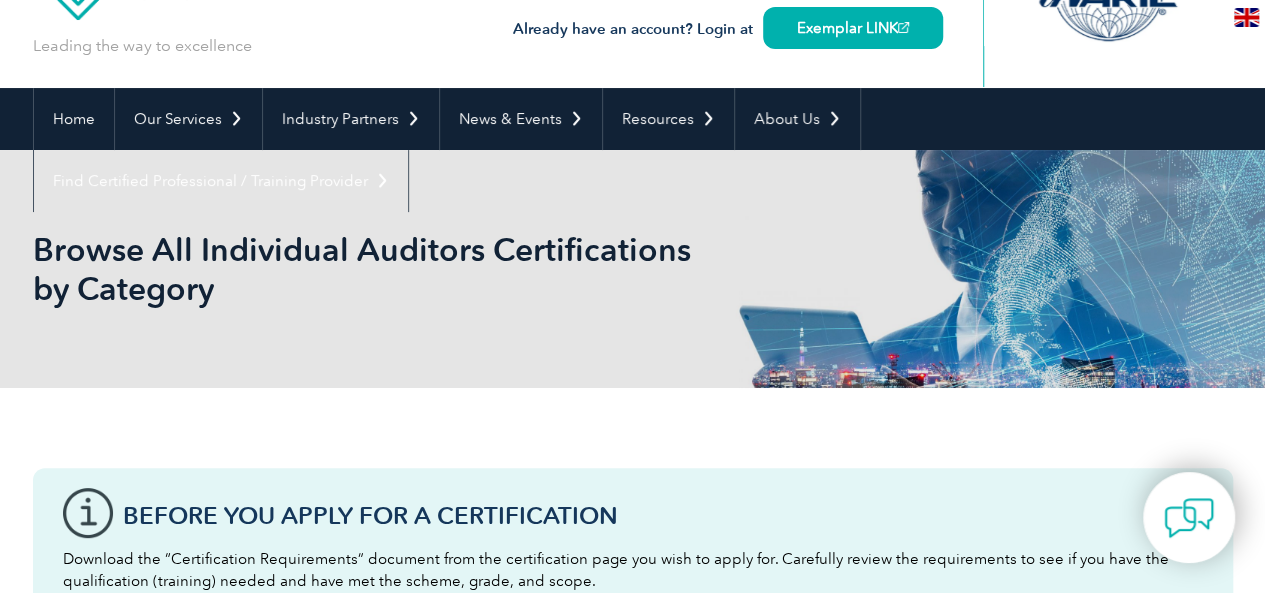 scroll, scrollTop: 0, scrollLeft: 0, axis: both 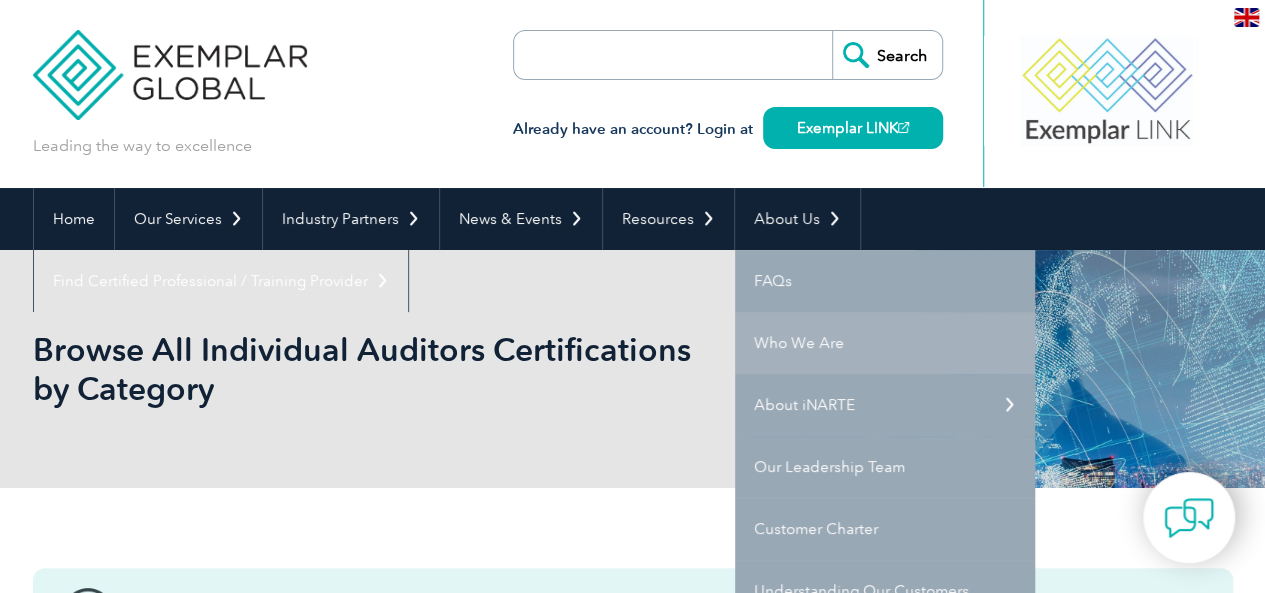 click on "Who We Are" at bounding box center [885, 343] 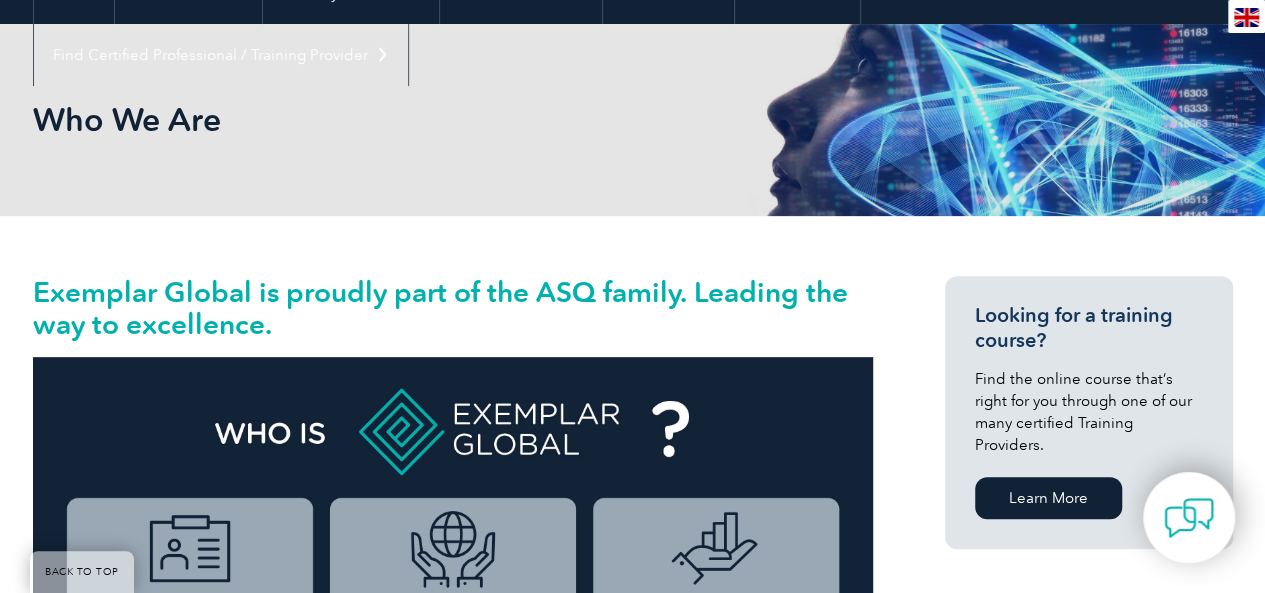 scroll, scrollTop: 0, scrollLeft: 0, axis: both 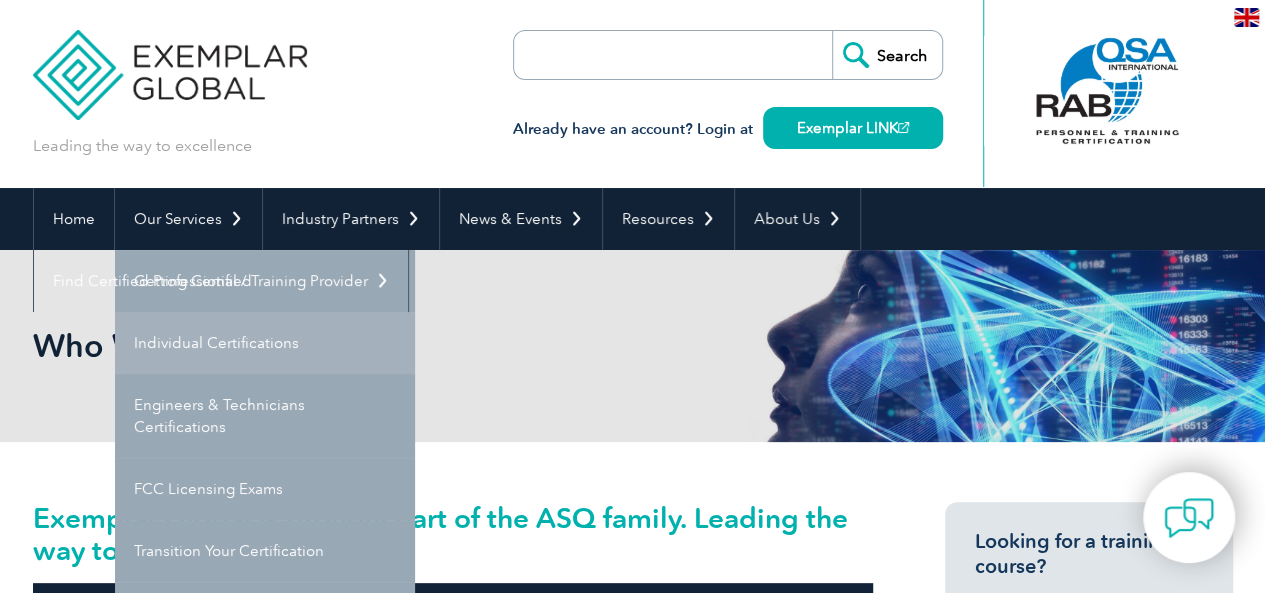 click on "Individual Certifications" at bounding box center (265, 343) 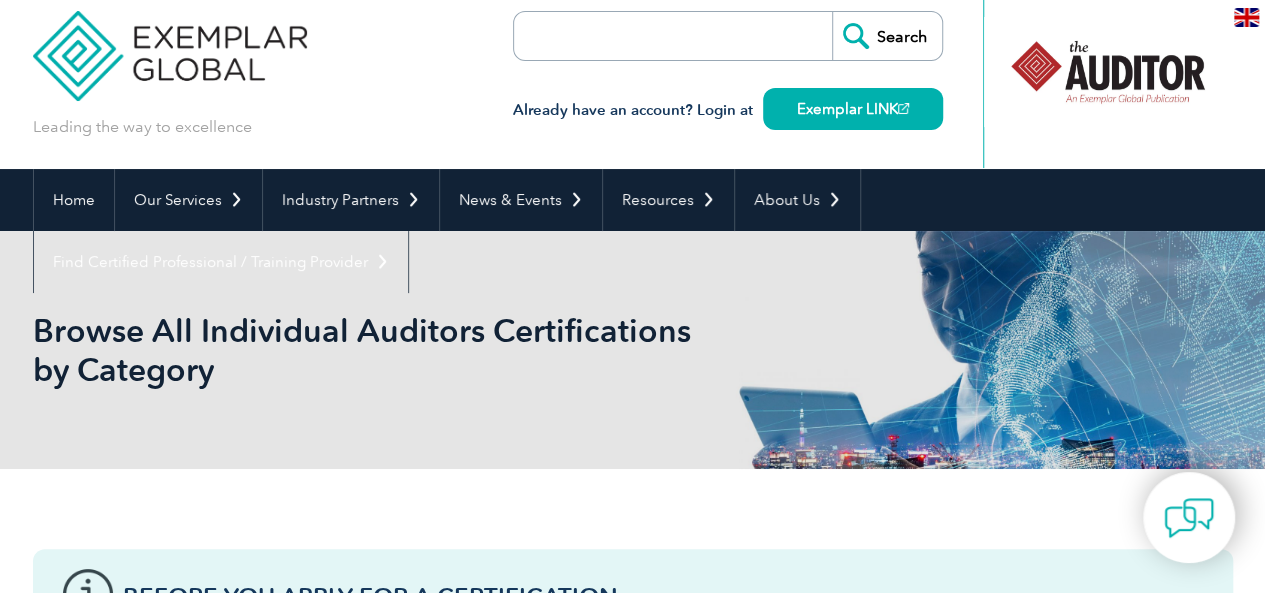 scroll, scrollTop: 0, scrollLeft: 0, axis: both 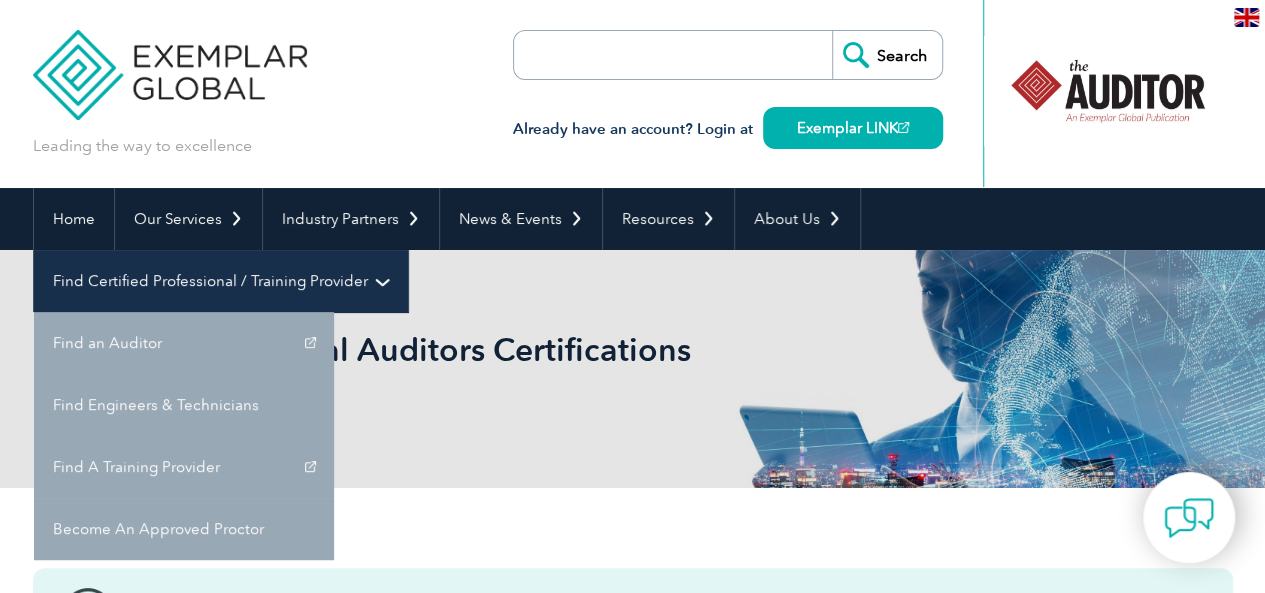click on "Find Certified Professional / Training Provider" at bounding box center (221, 281) 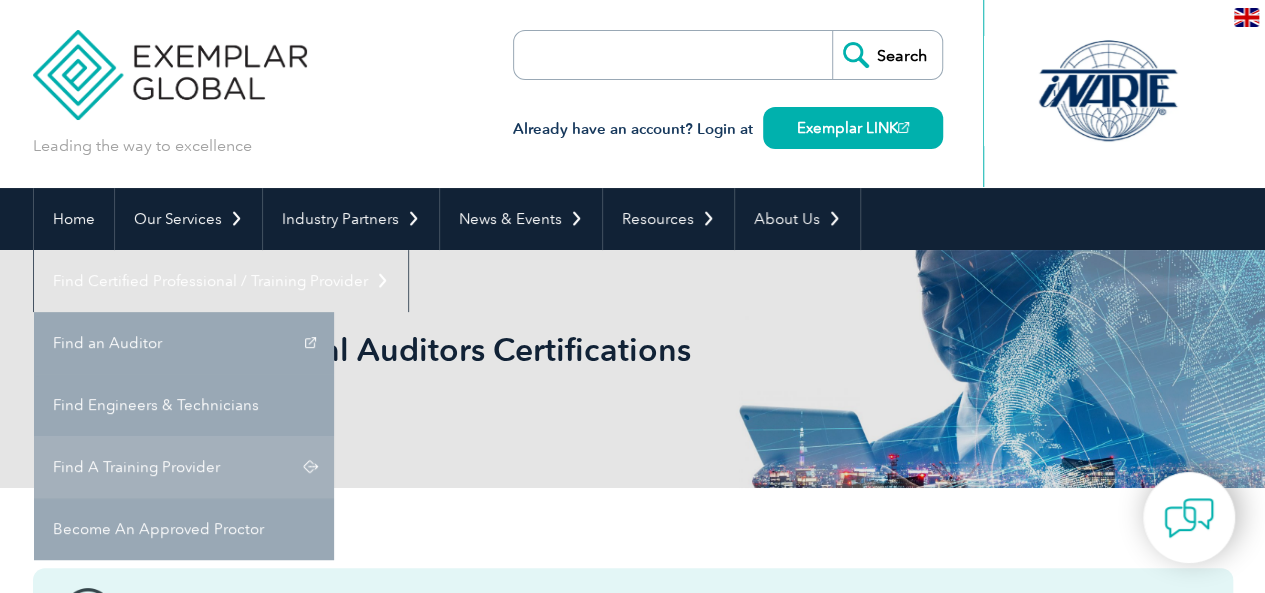click on "Find A Training Provider" at bounding box center [184, 467] 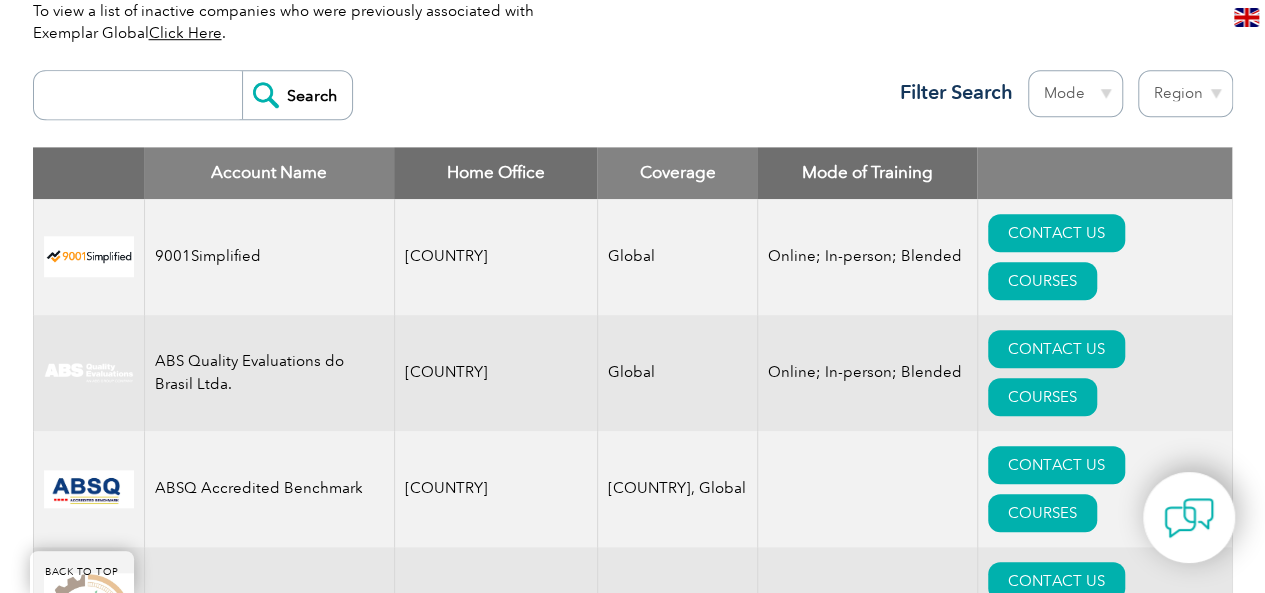 scroll, scrollTop: 700, scrollLeft: 0, axis: vertical 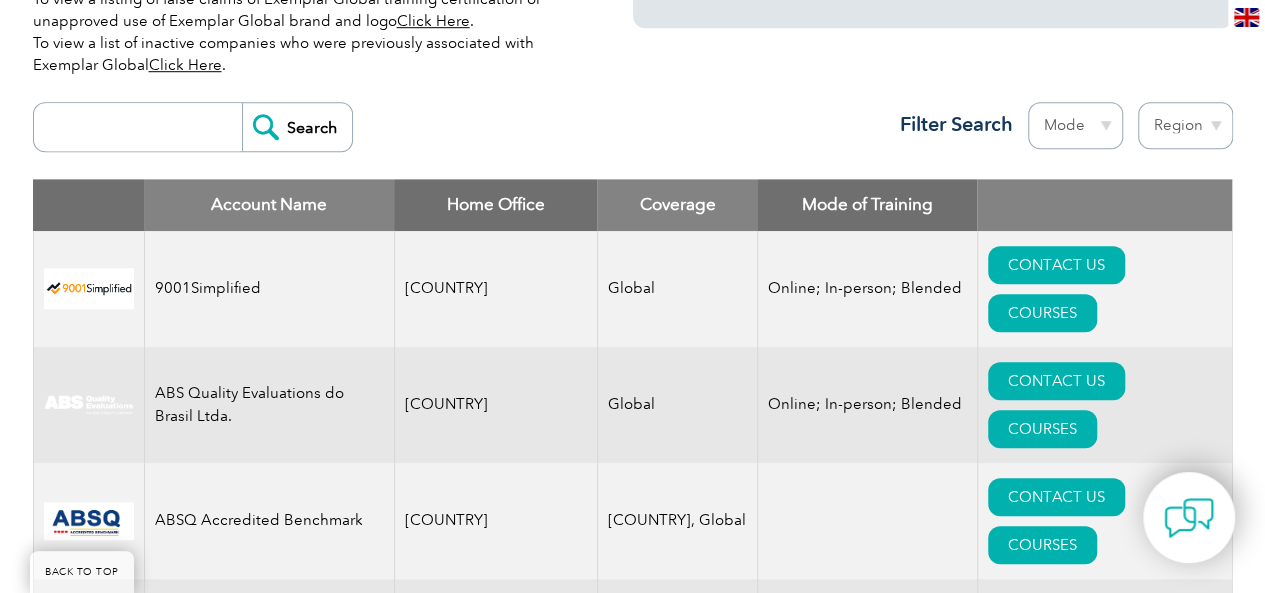 click at bounding box center [143, 127] 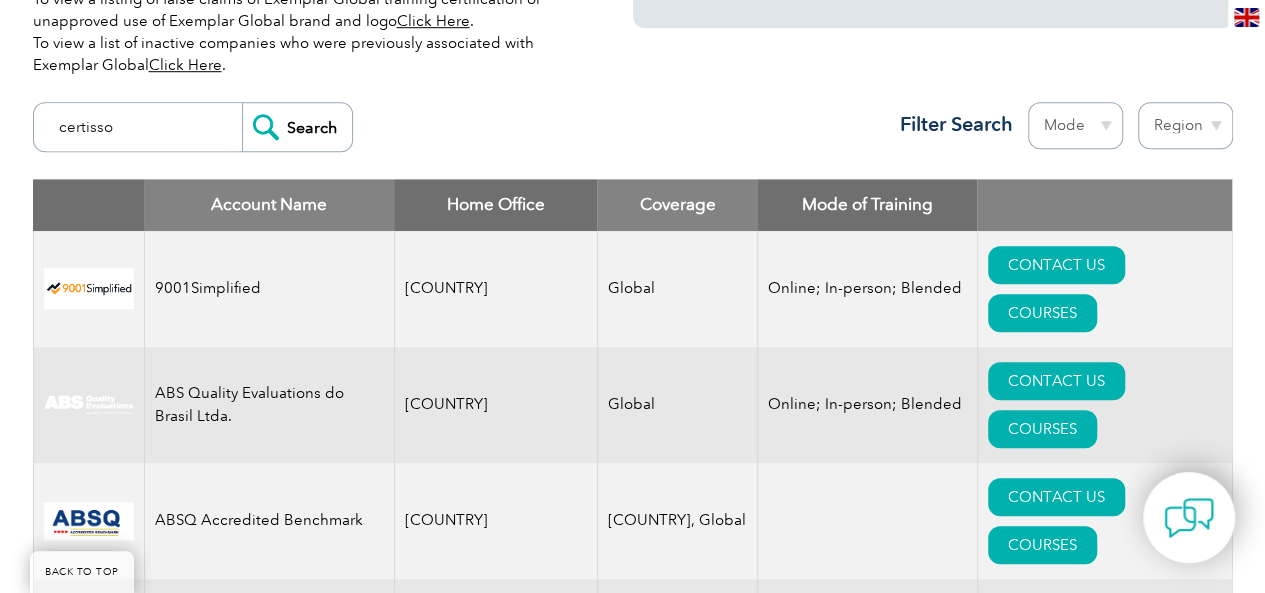 type on "certisso" 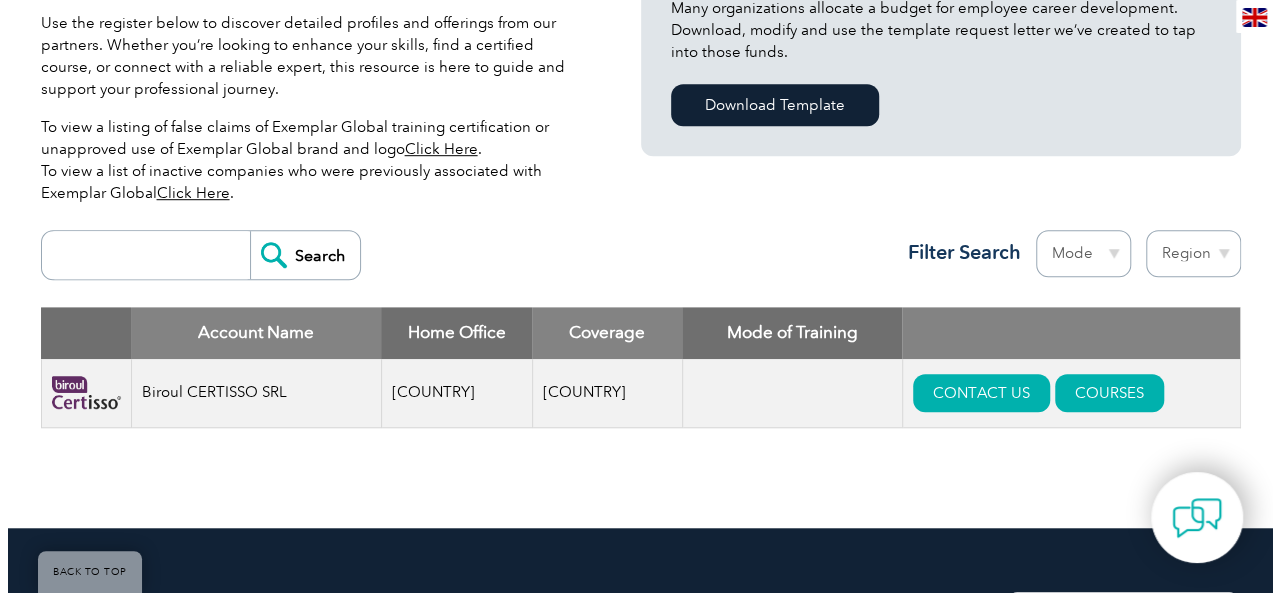 scroll, scrollTop: 600, scrollLeft: 0, axis: vertical 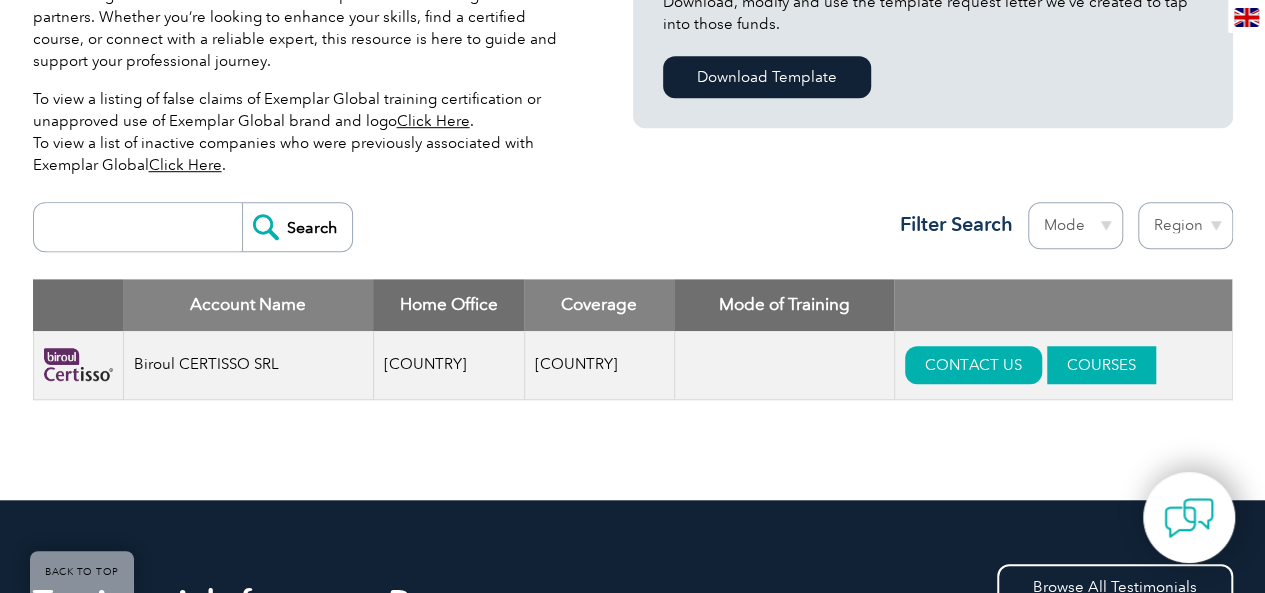 click on "COURSES" at bounding box center [1101, 365] 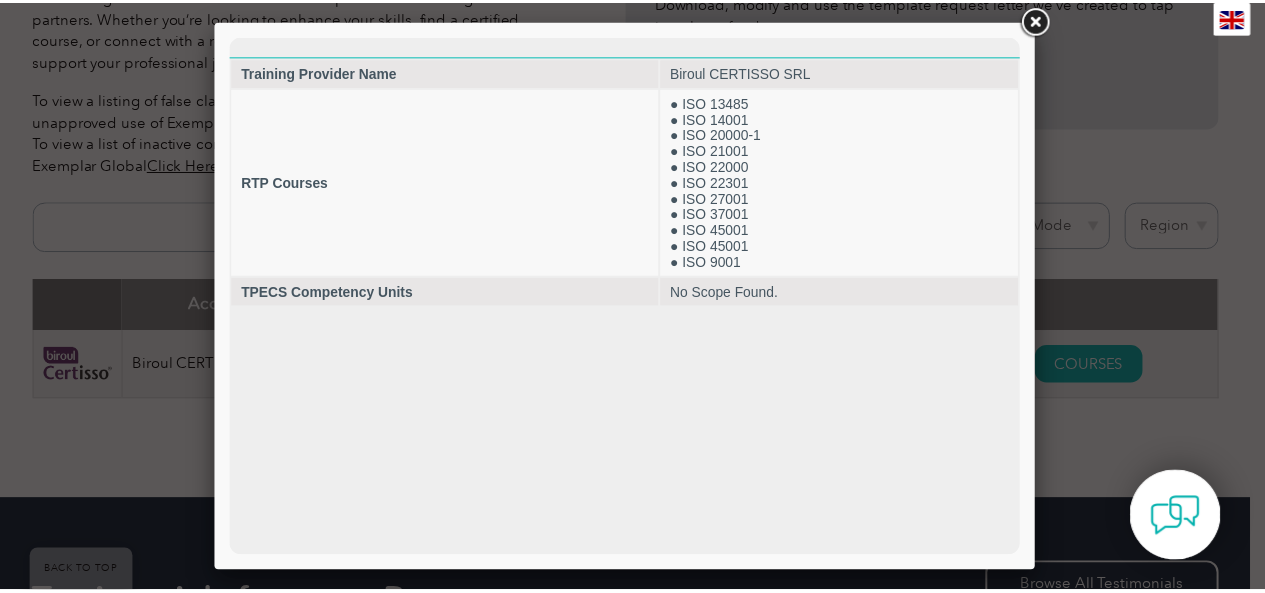 scroll, scrollTop: 0, scrollLeft: 0, axis: both 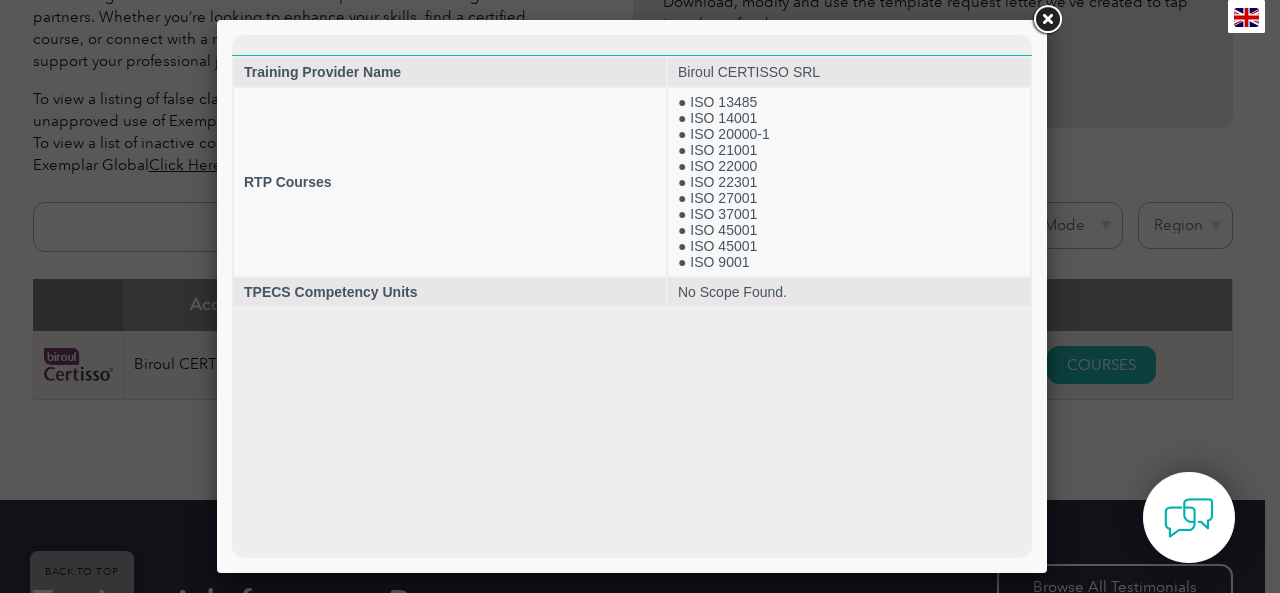 click at bounding box center (1047, 20) 